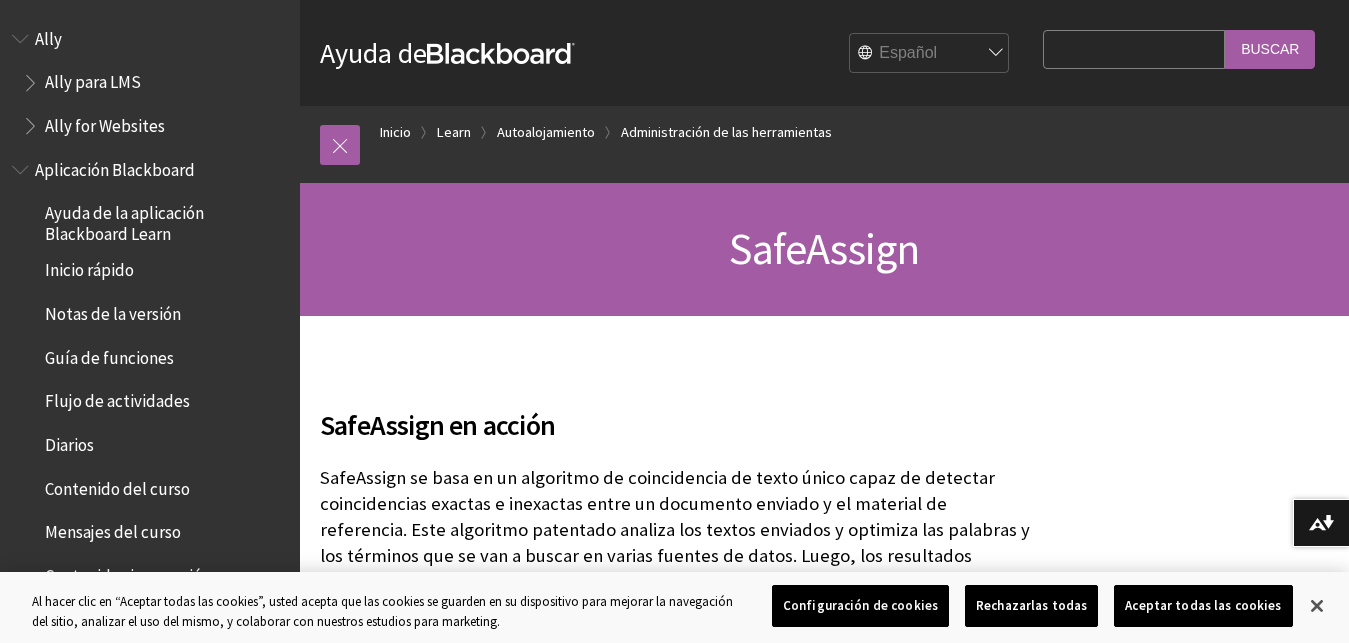 scroll, scrollTop: 0, scrollLeft: 0, axis: both 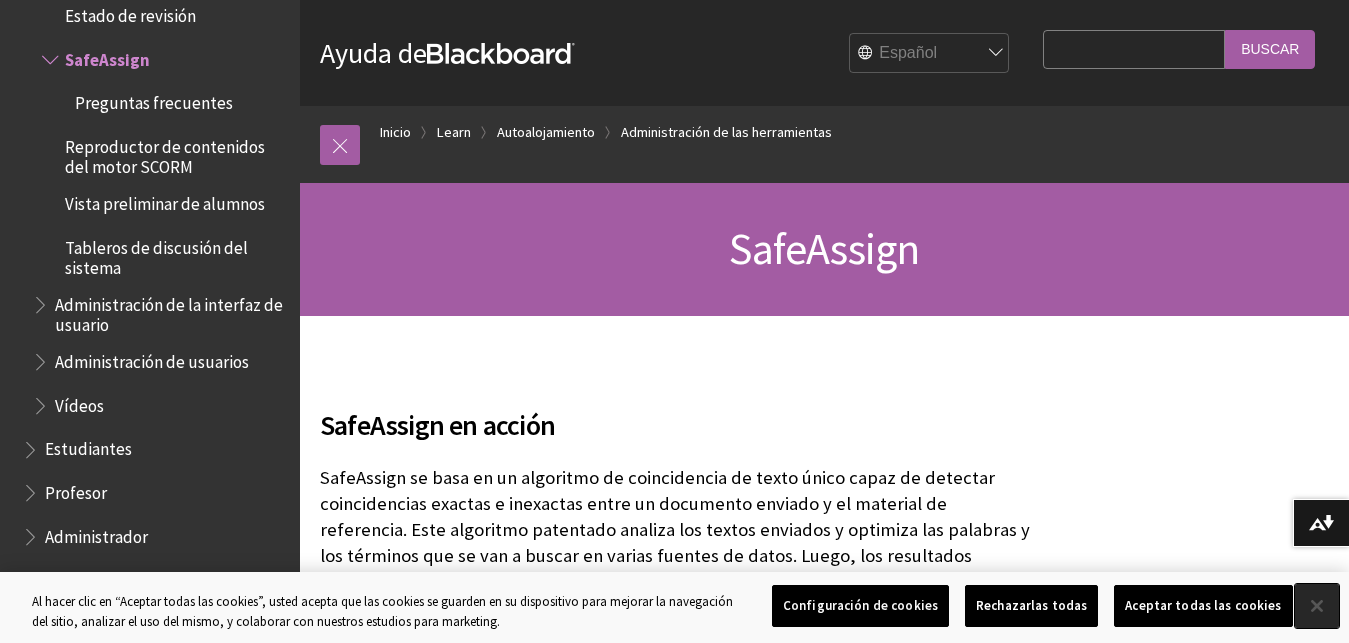 click at bounding box center (1317, 606) 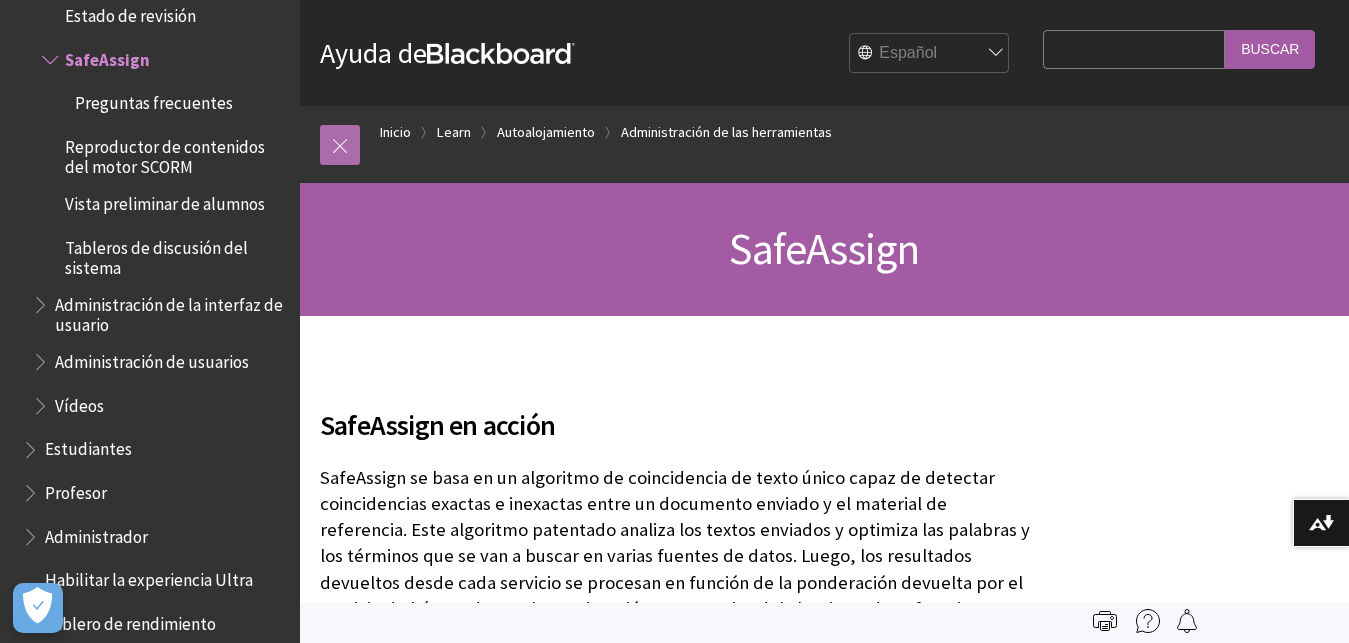 click at bounding box center (340, 145) 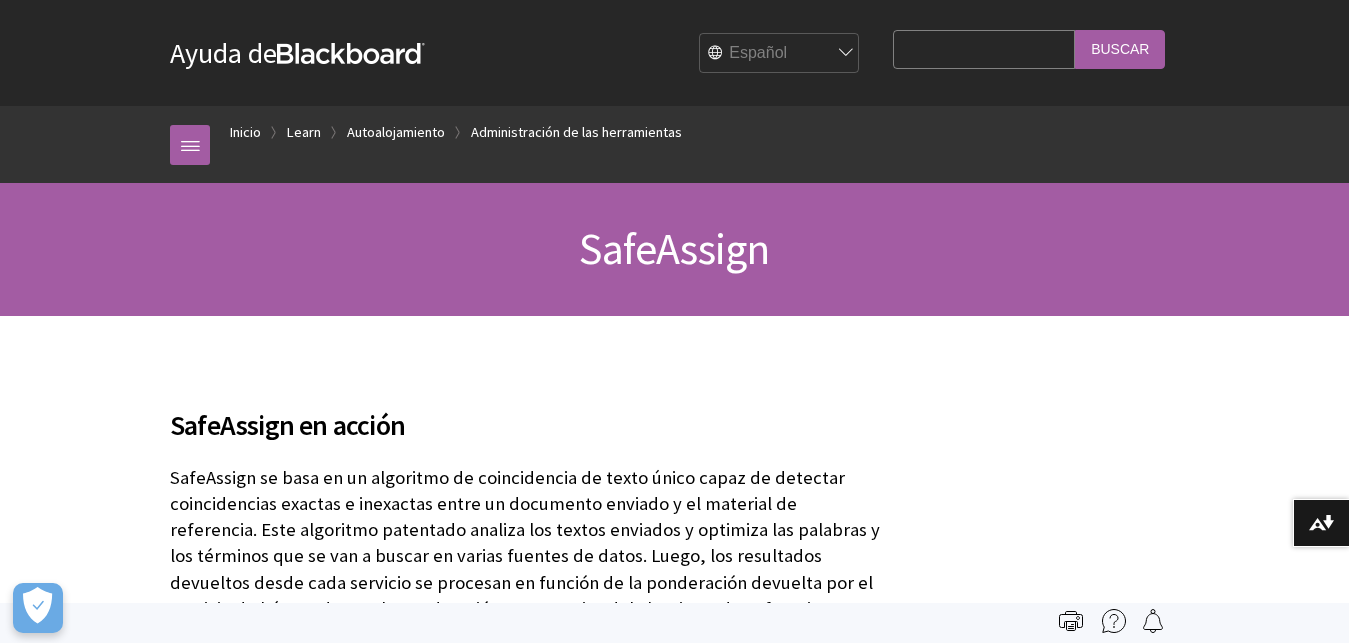 click on "Learn" at bounding box center (295, 132) 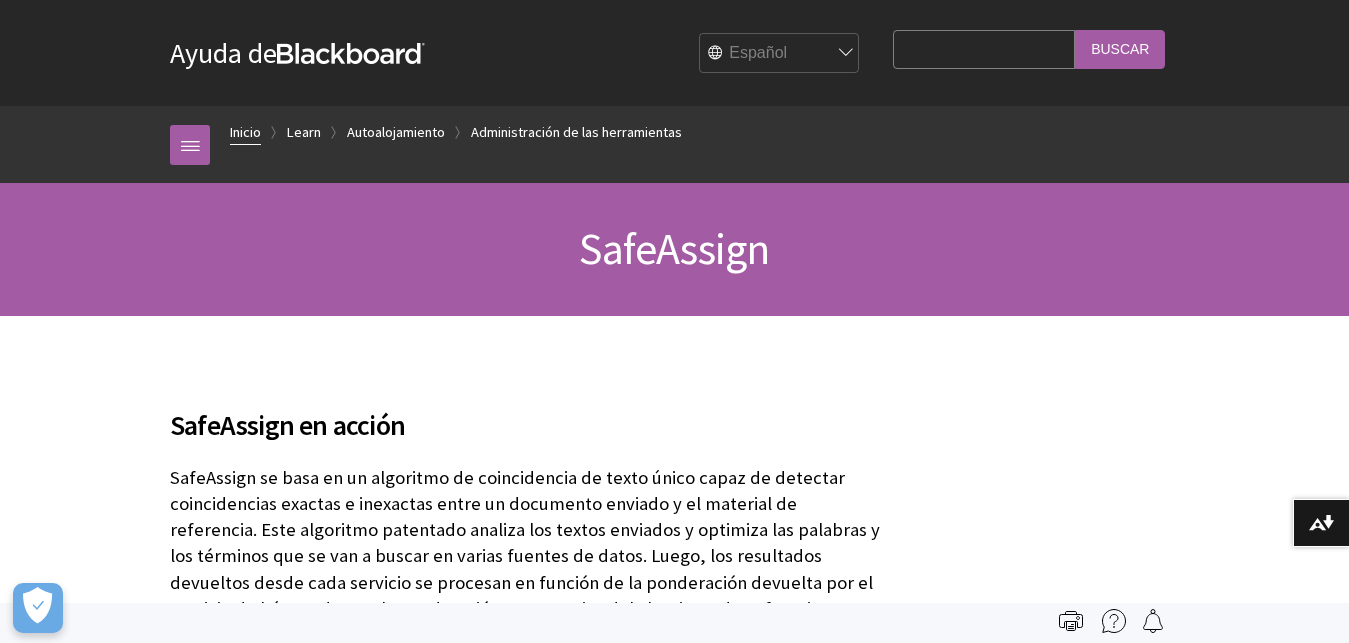click on "Inicio" at bounding box center (245, 132) 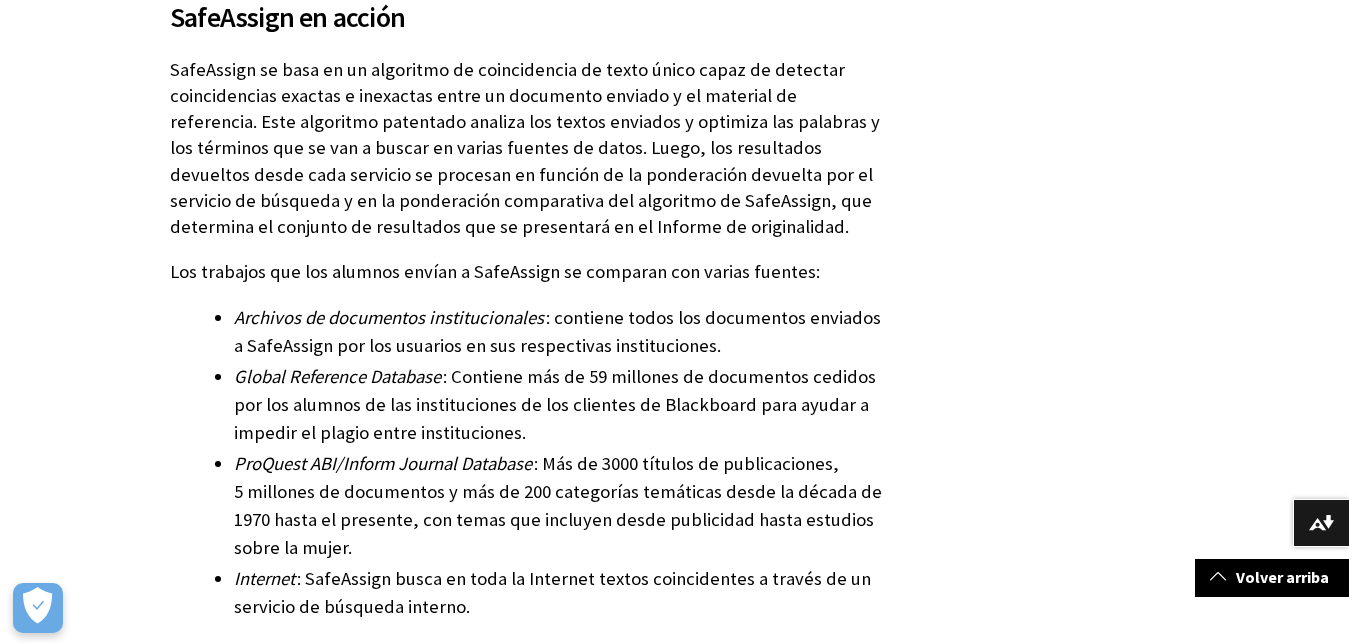 scroll, scrollTop: 816, scrollLeft: 0, axis: vertical 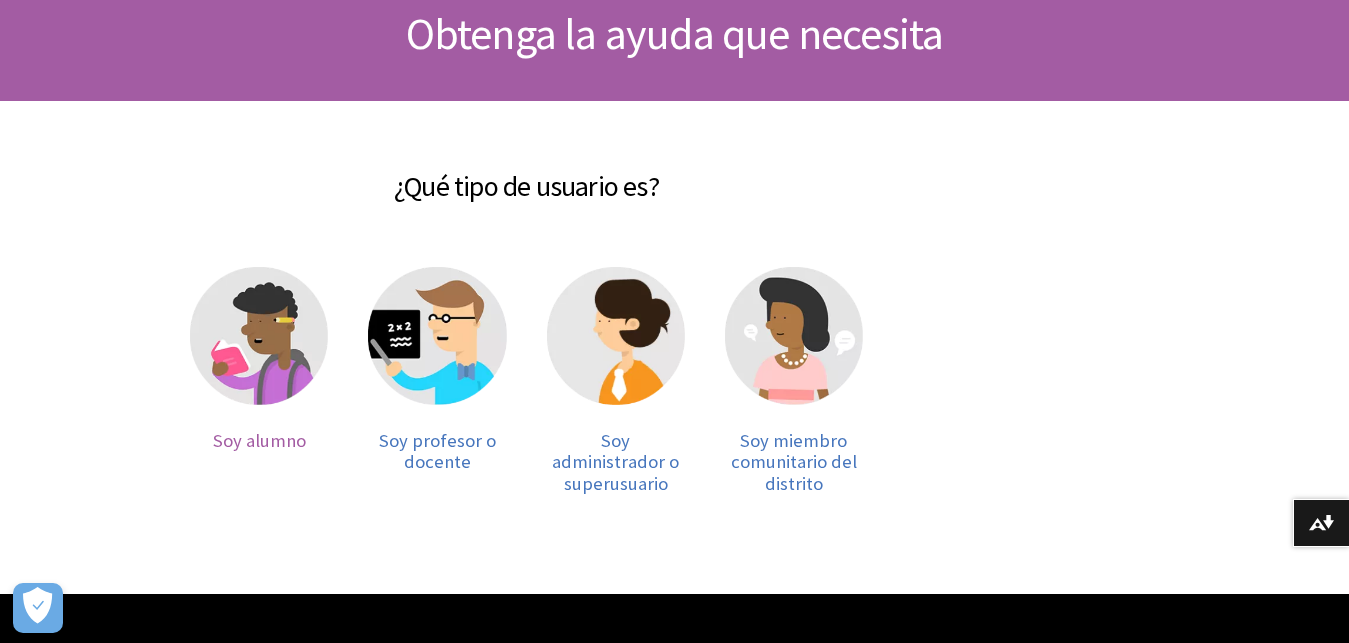 click at bounding box center (259, 336) 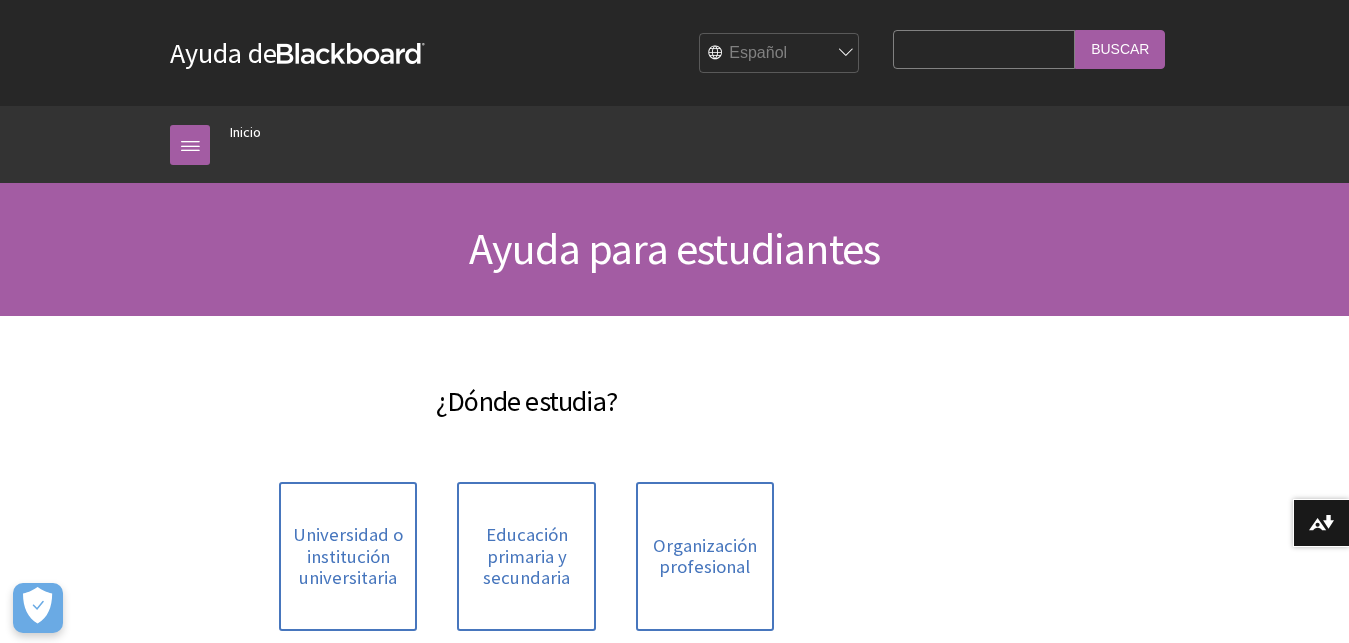 scroll, scrollTop: 0, scrollLeft: 0, axis: both 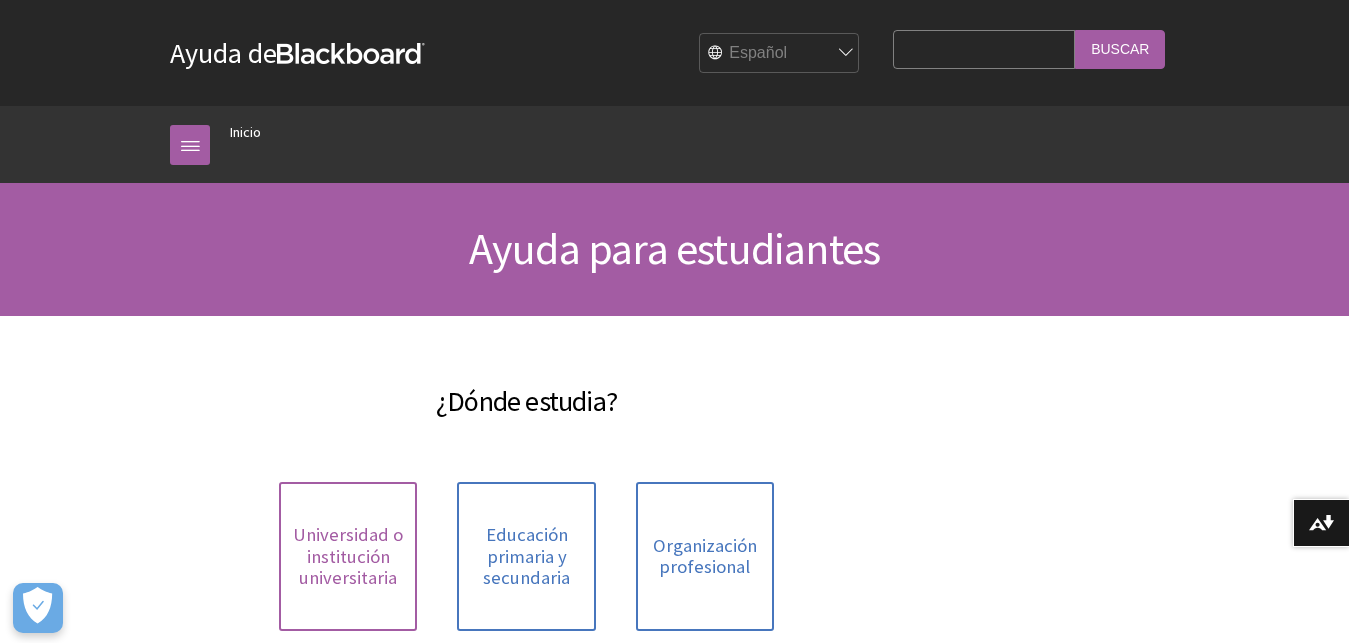 click on "Universidad o institución universitaria" at bounding box center (348, 556) 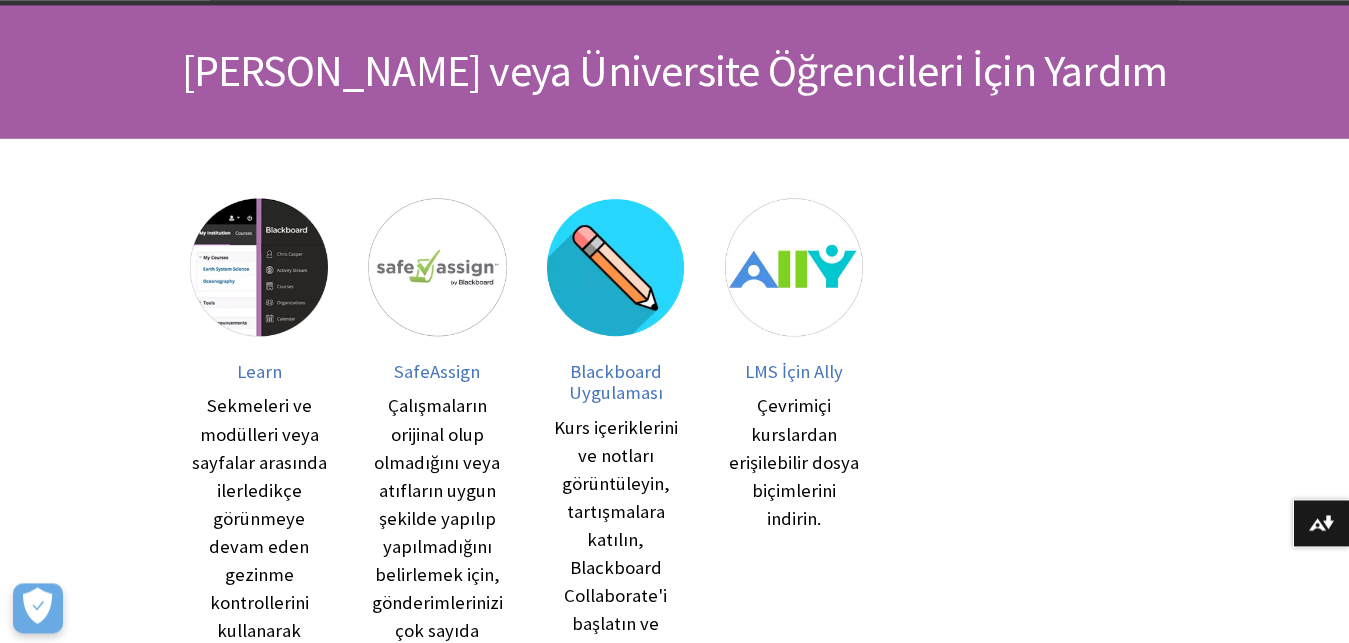 scroll, scrollTop: 204, scrollLeft: 0, axis: vertical 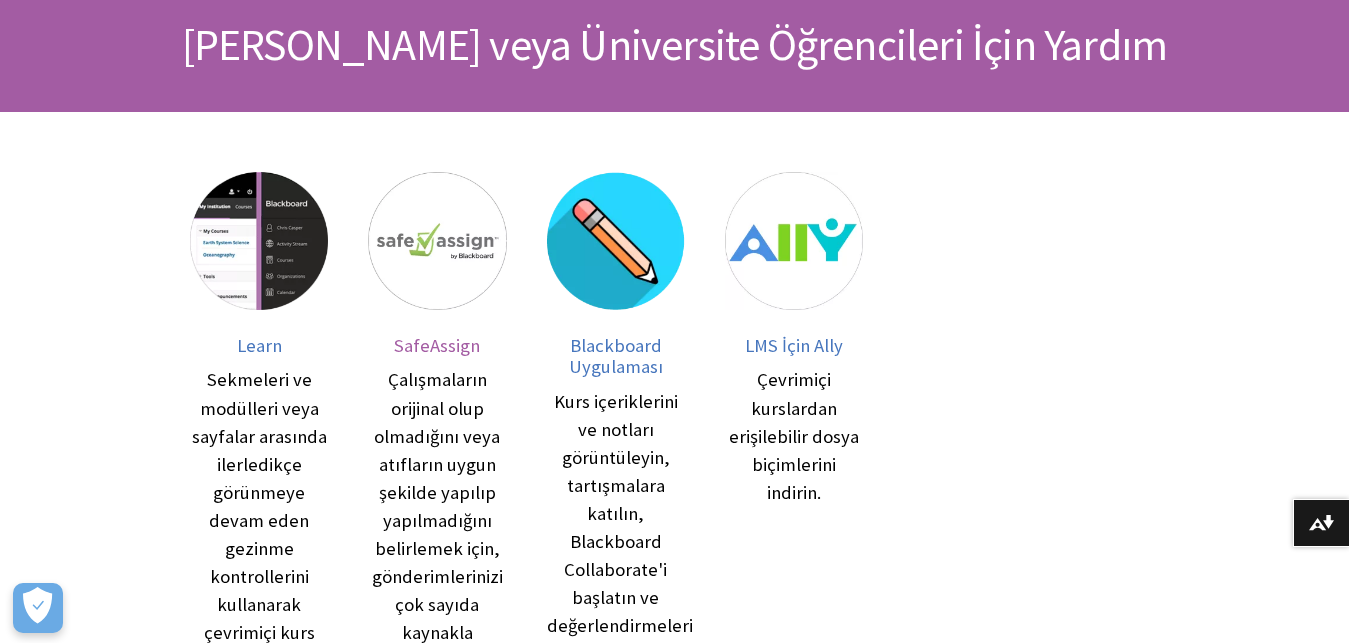 click at bounding box center (437, 241) 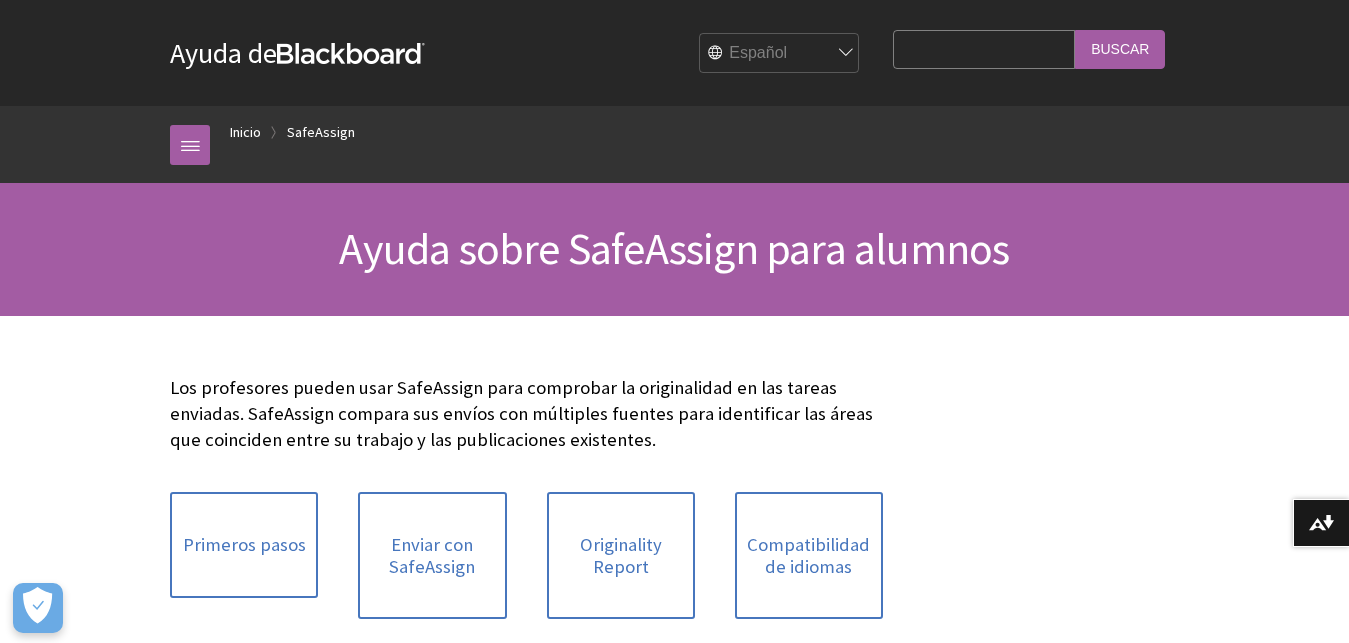 scroll, scrollTop: 0, scrollLeft: 0, axis: both 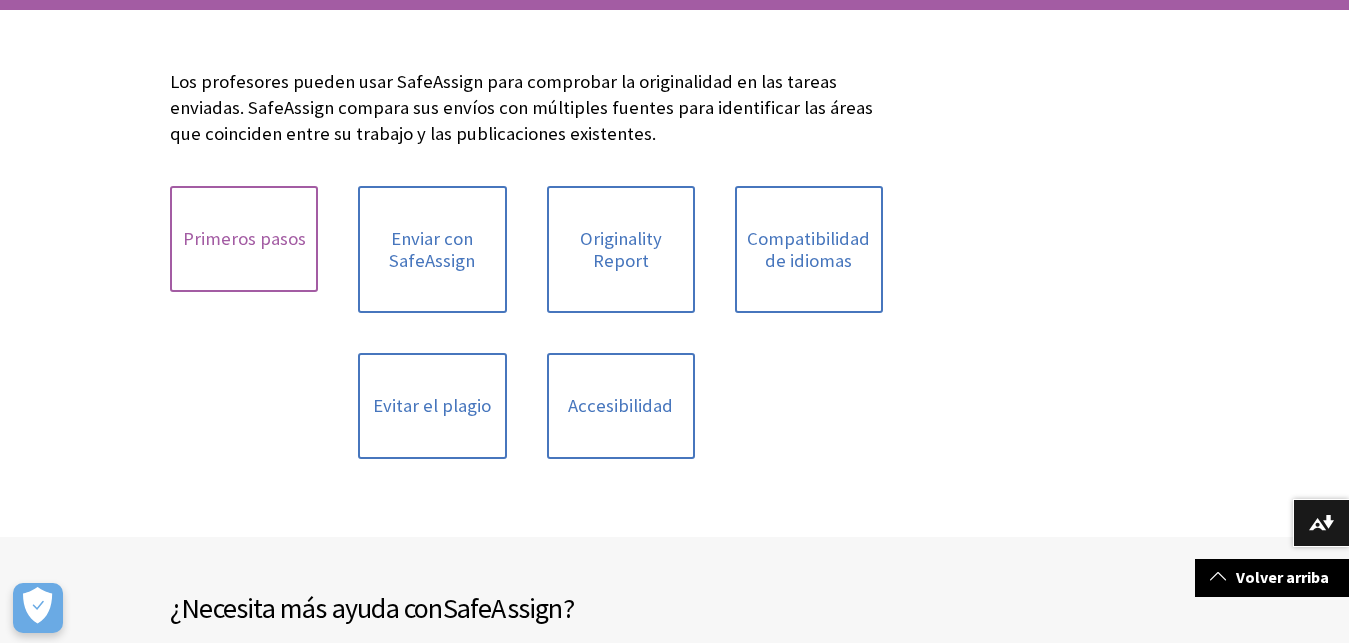 click on "Primeros pasos" at bounding box center [244, 239] 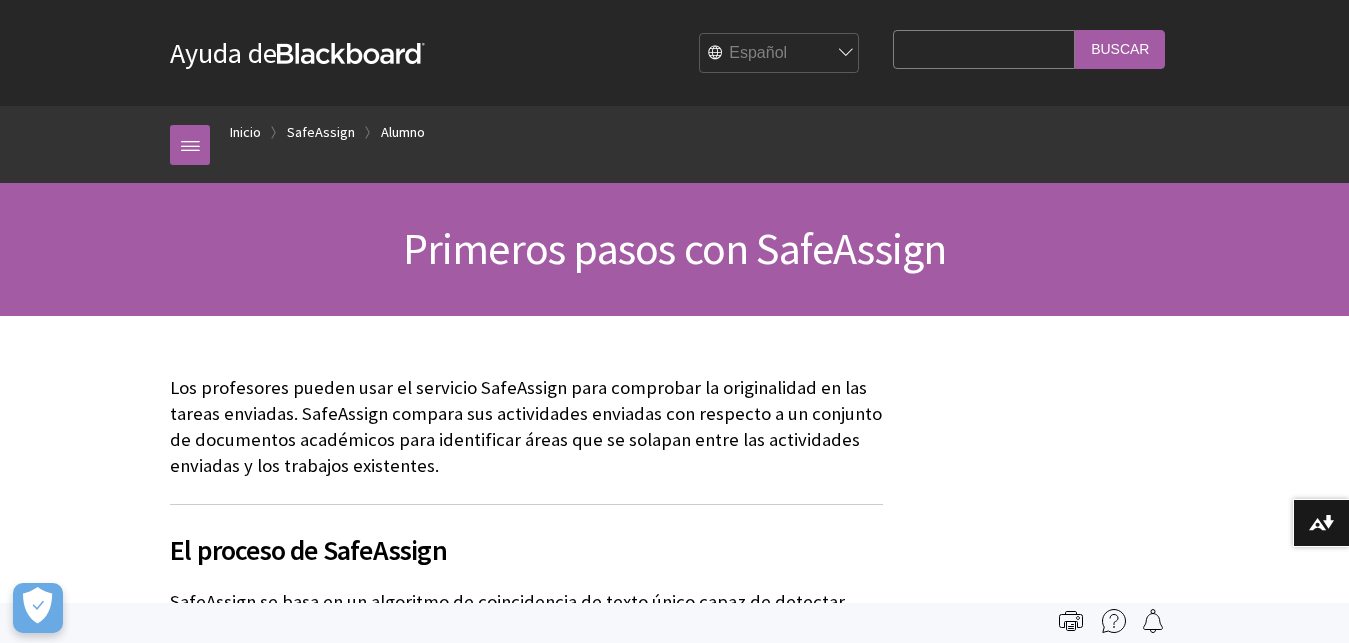 scroll, scrollTop: 0, scrollLeft: 0, axis: both 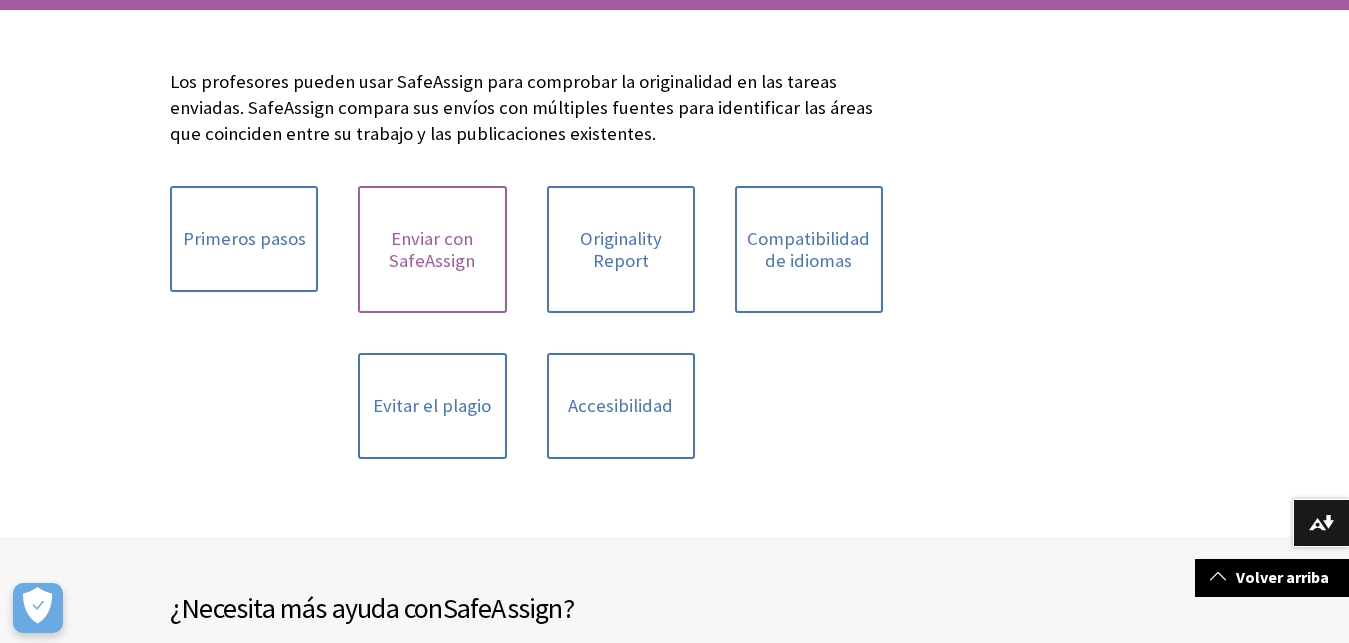 click on "Enviar con SafeAssign" at bounding box center [432, 249] 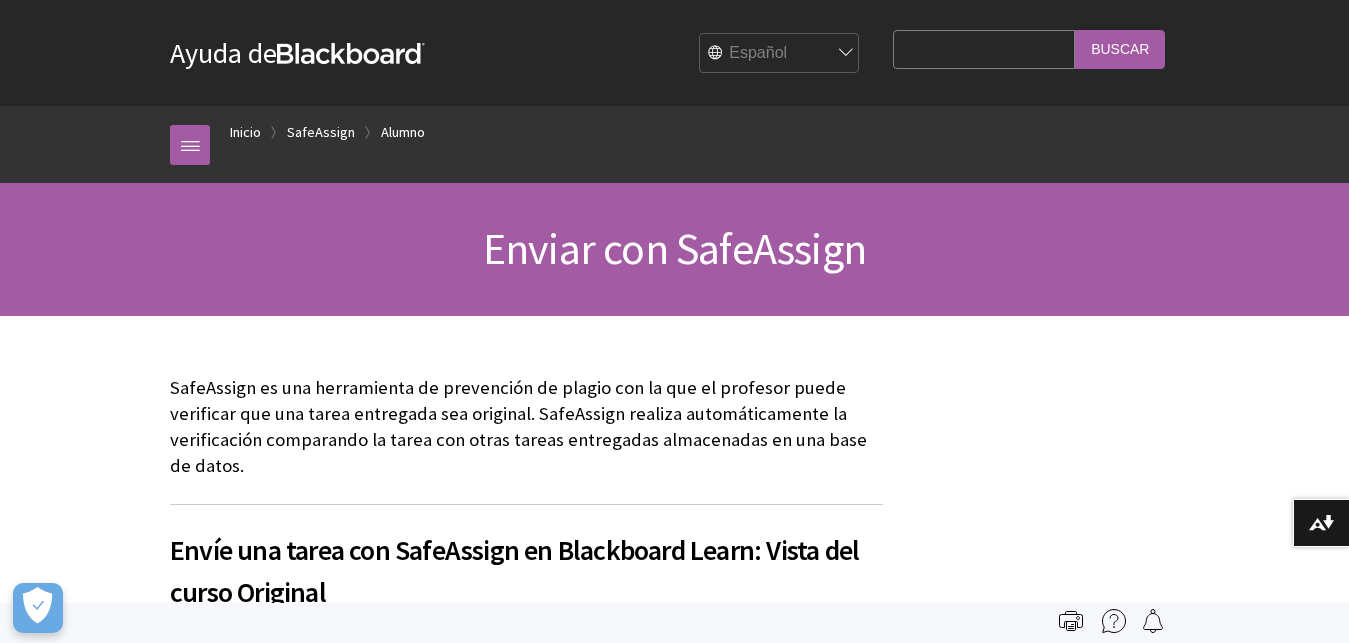 scroll, scrollTop: 0, scrollLeft: 0, axis: both 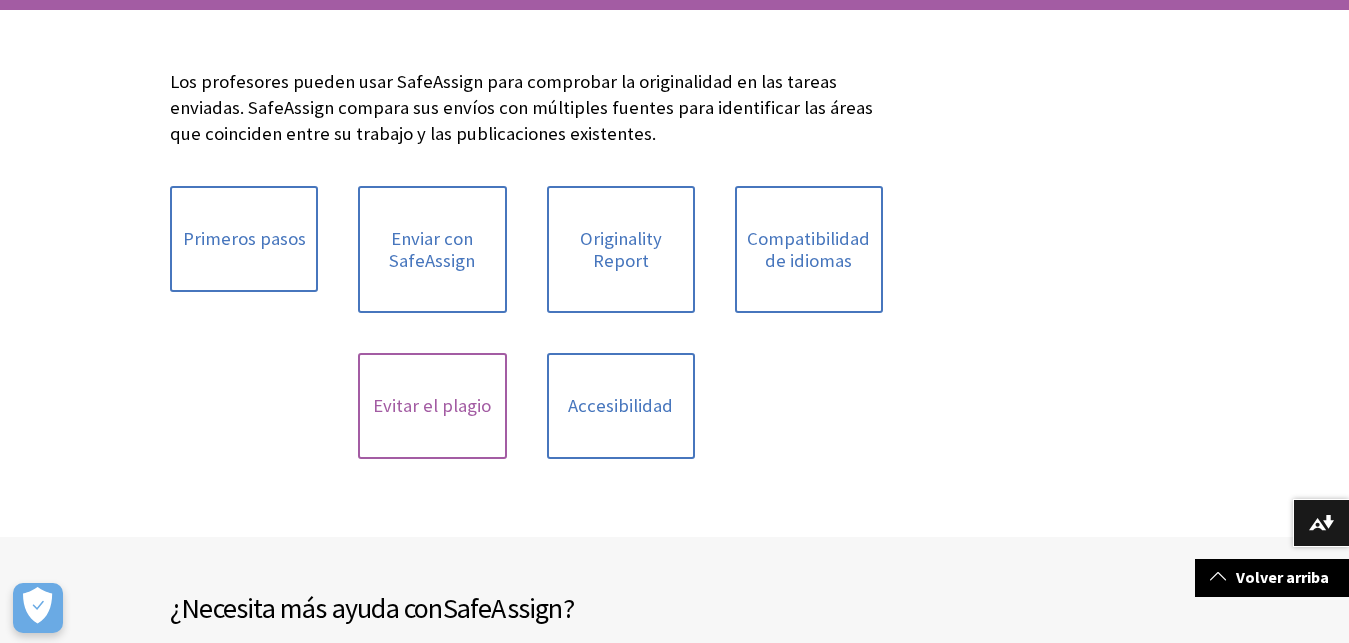 click on "Evitar el plagio" at bounding box center (432, 406) 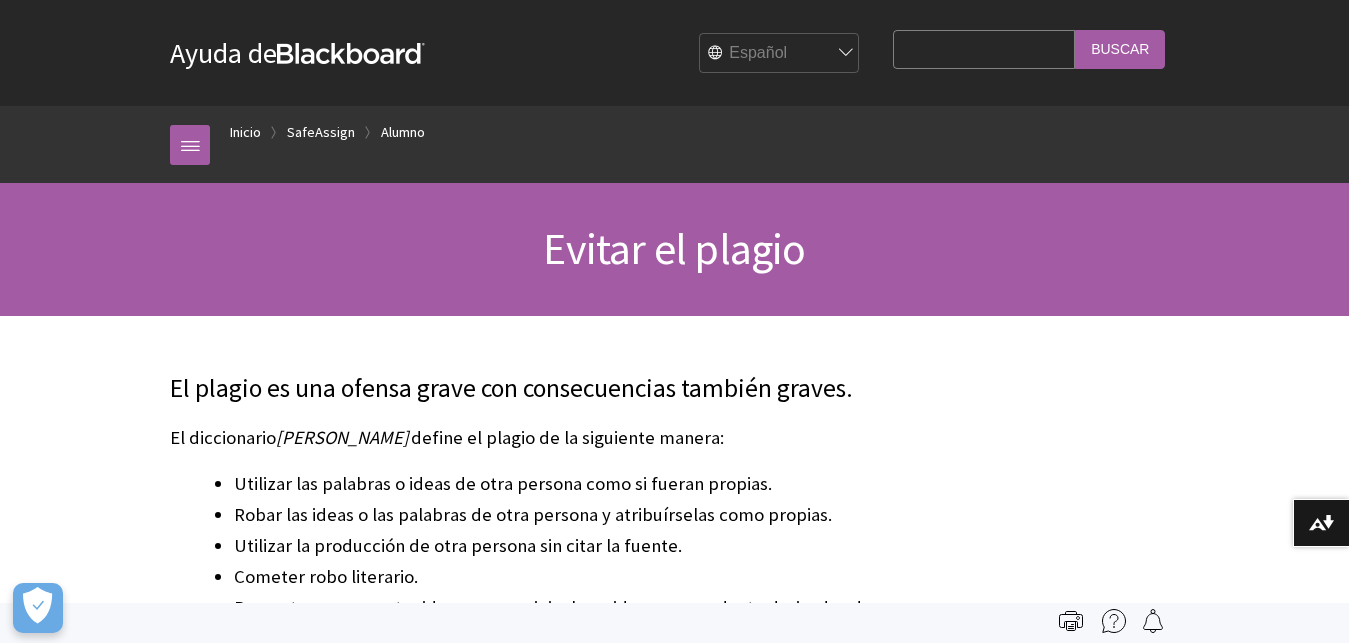 scroll, scrollTop: 0, scrollLeft: 0, axis: both 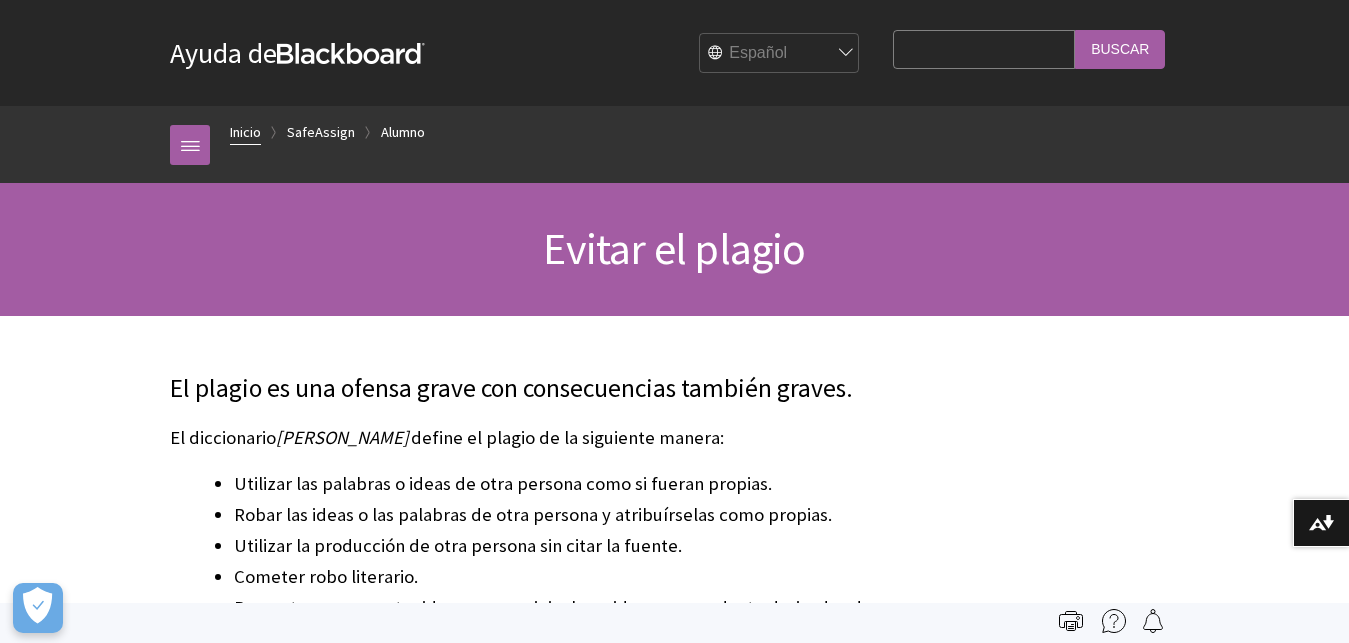 click on "Inicio" at bounding box center (245, 132) 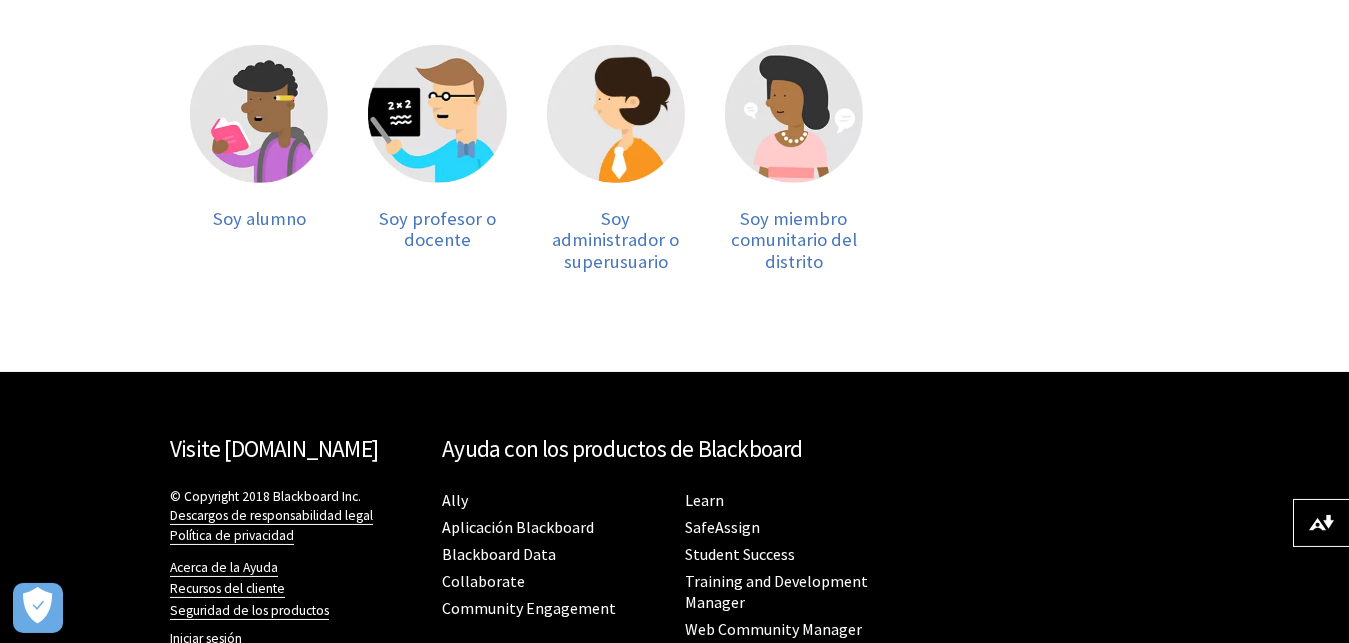 scroll, scrollTop: 510, scrollLeft: 0, axis: vertical 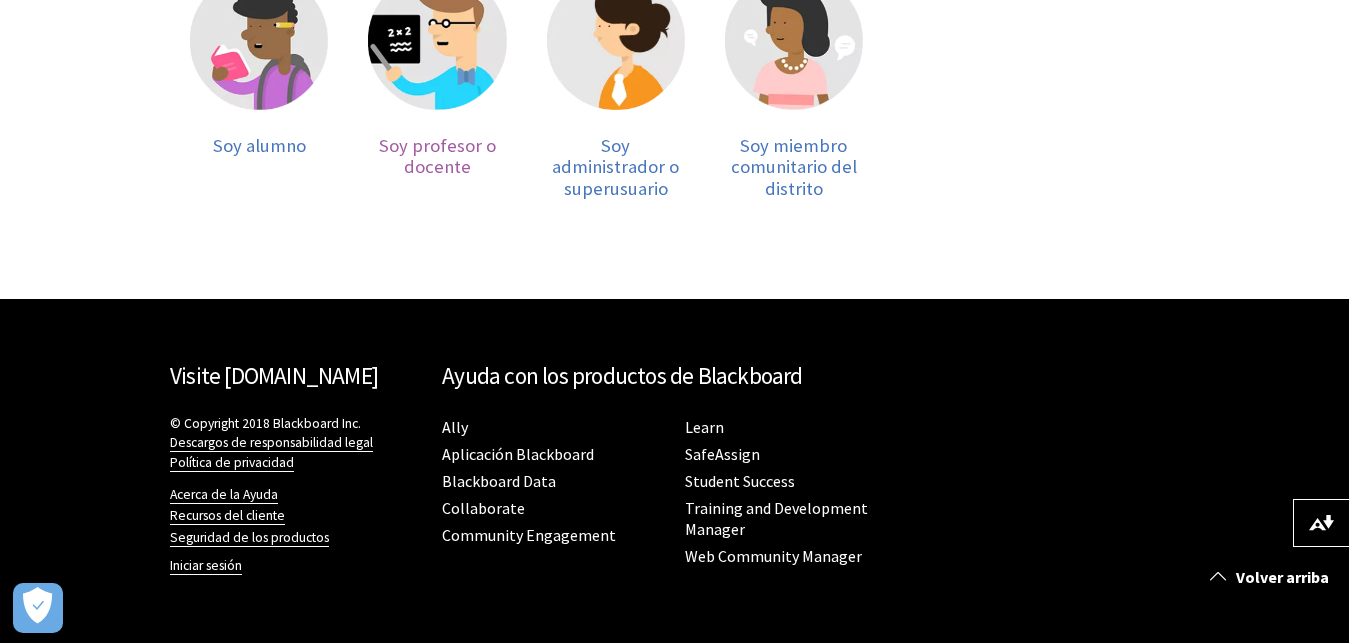 click on "Soy profesor o docente" at bounding box center [437, 156] 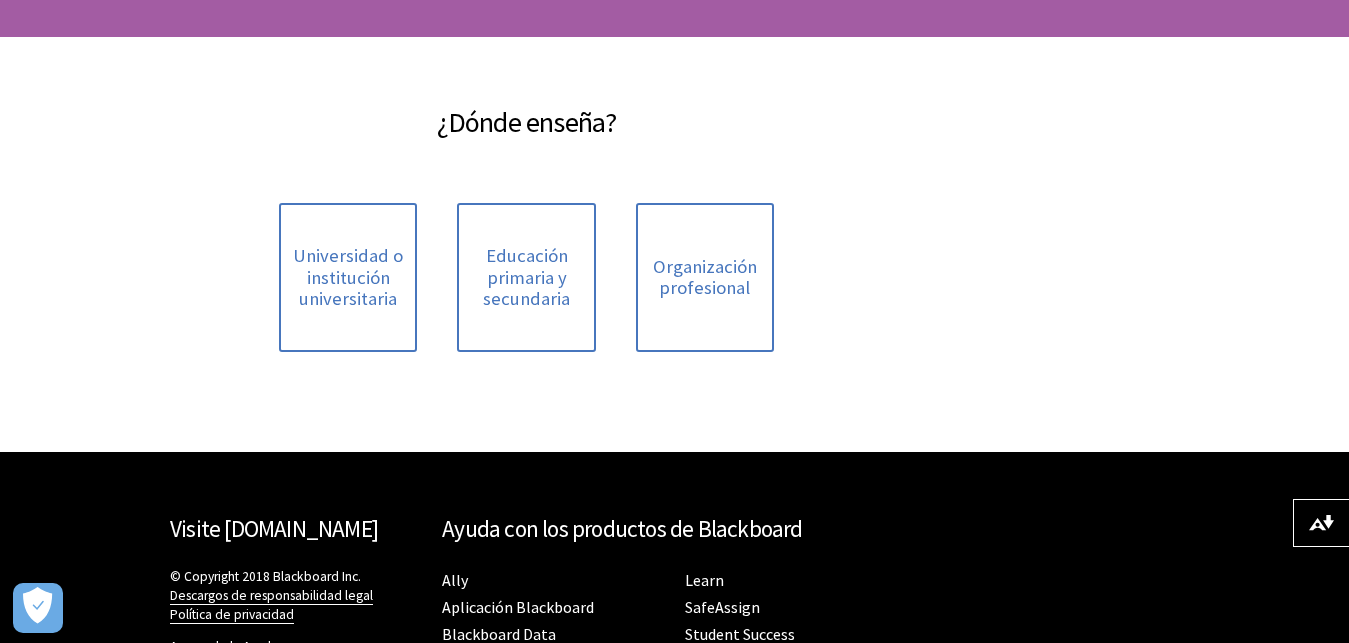 scroll, scrollTop: 306, scrollLeft: 0, axis: vertical 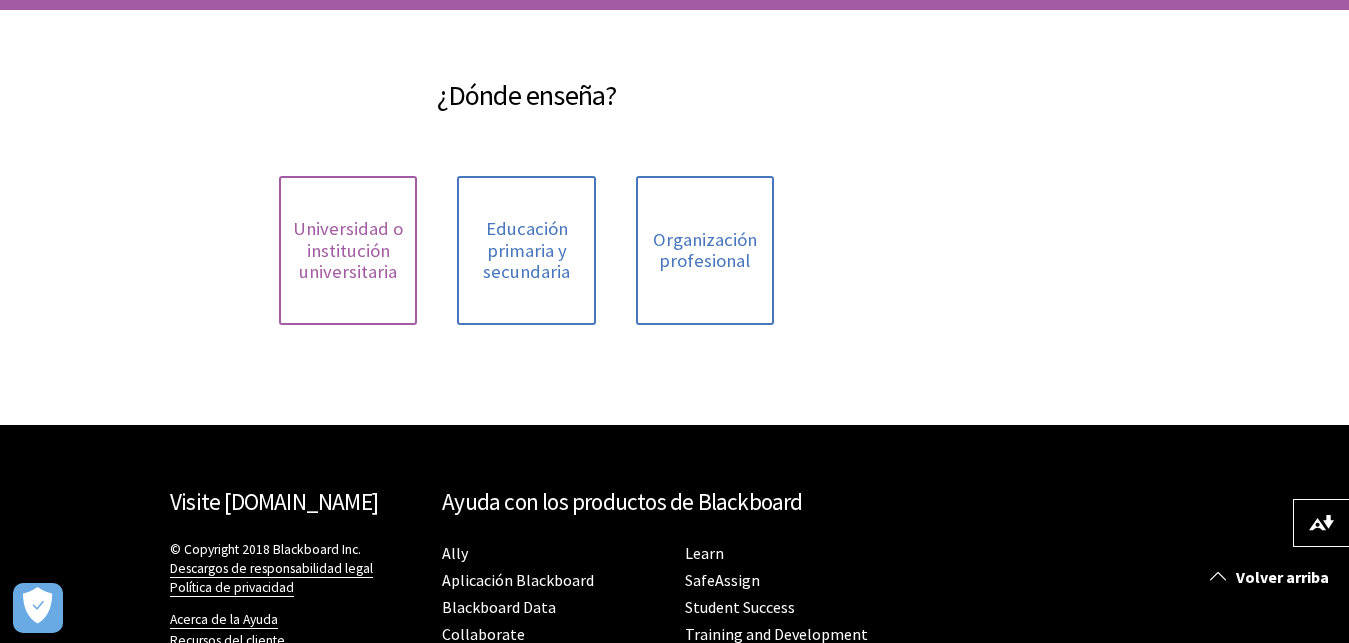 click on "Universidad o institución universitaria" at bounding box center [348, 250] 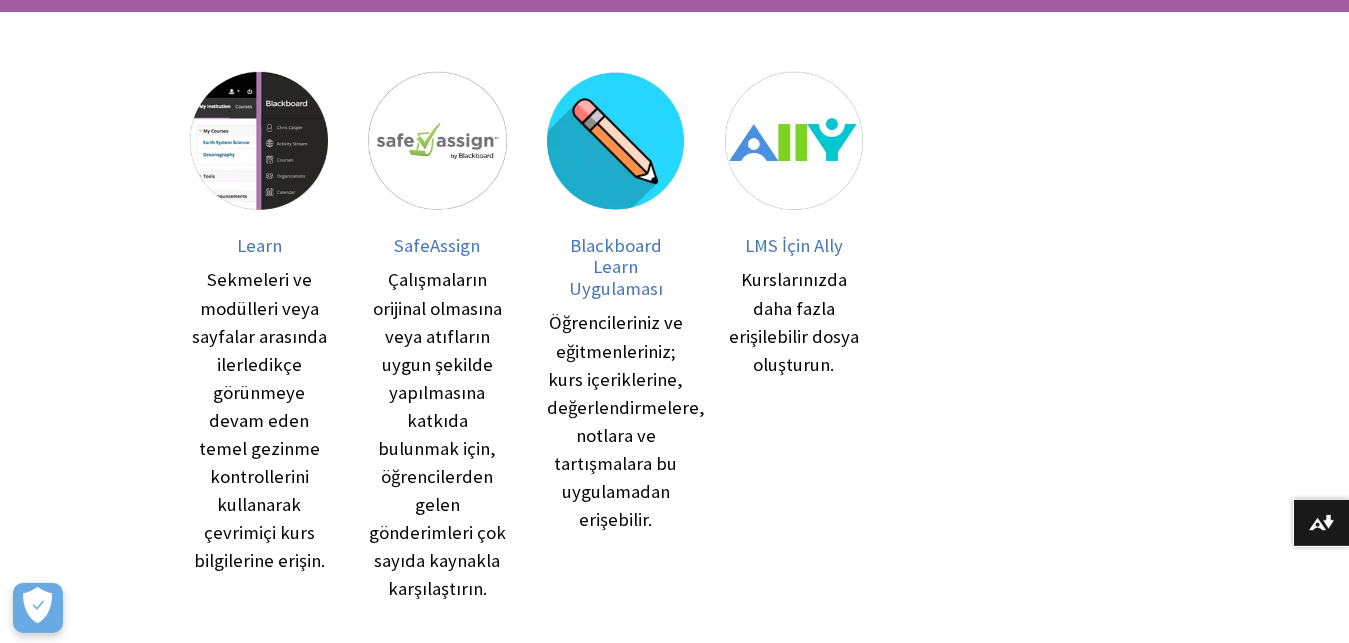scroll, scrollTop: 306, scrollLeft: 0, axis: vertical 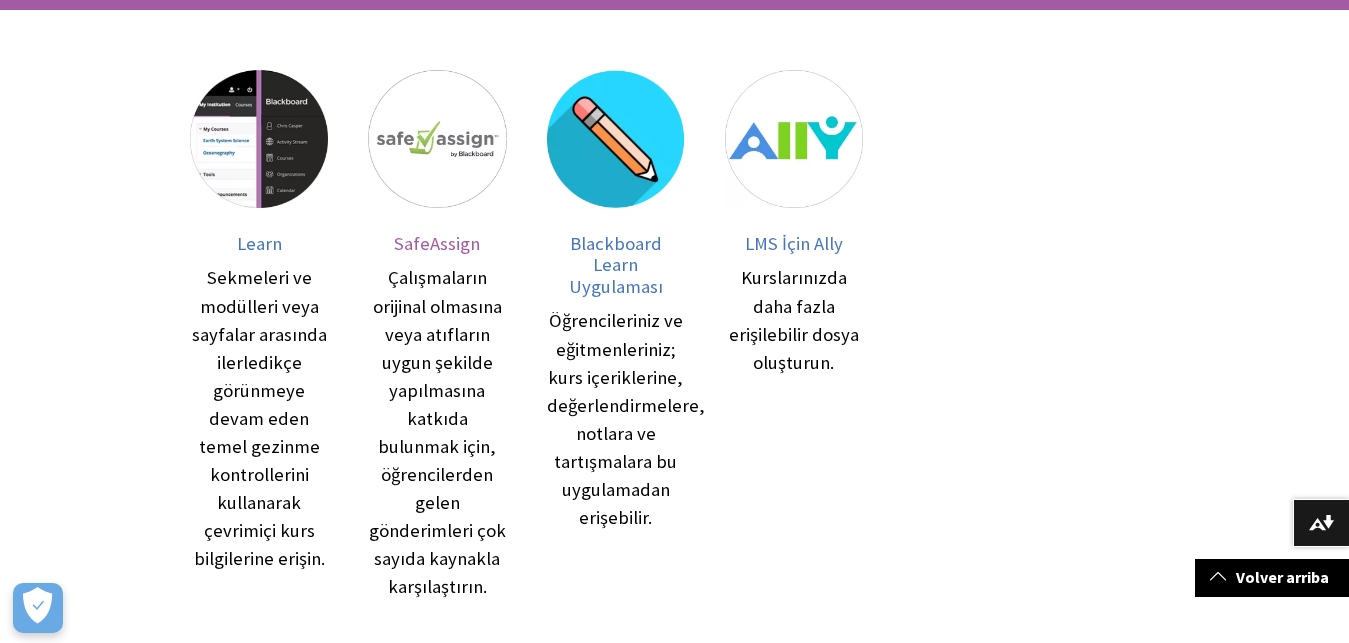 click at bounding box center [437, 139] 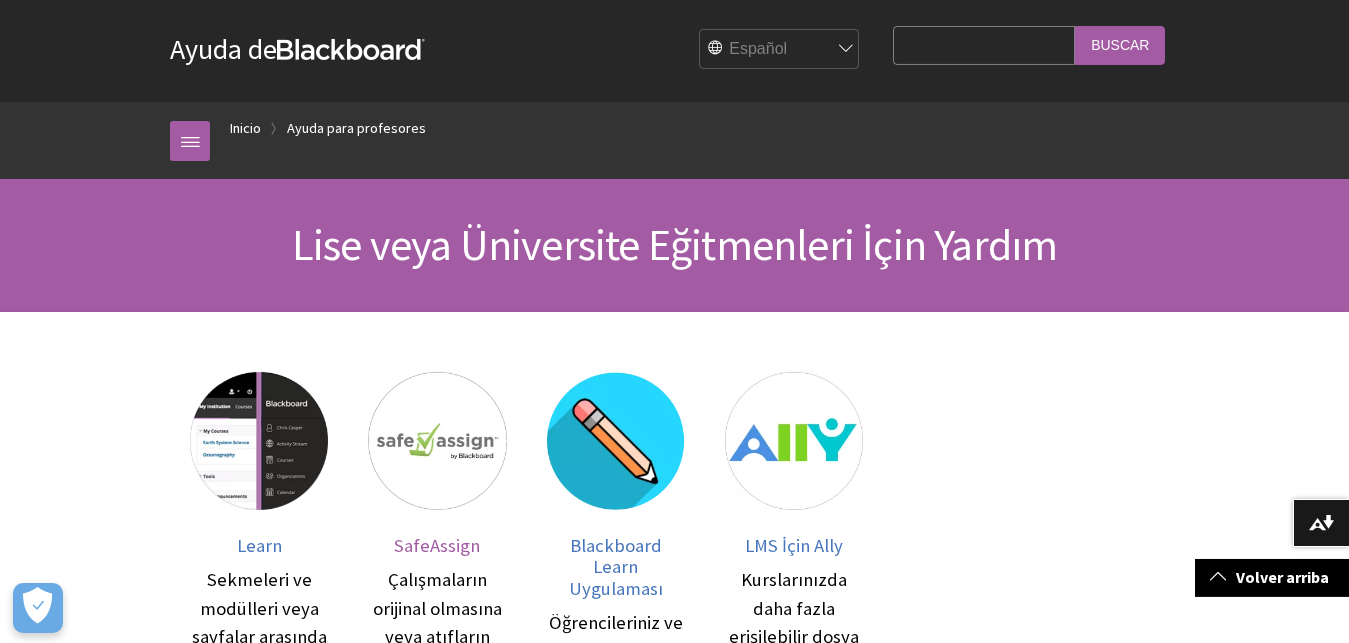 scroll, scrollTop: 0, scrollLeft: 0, axis: both 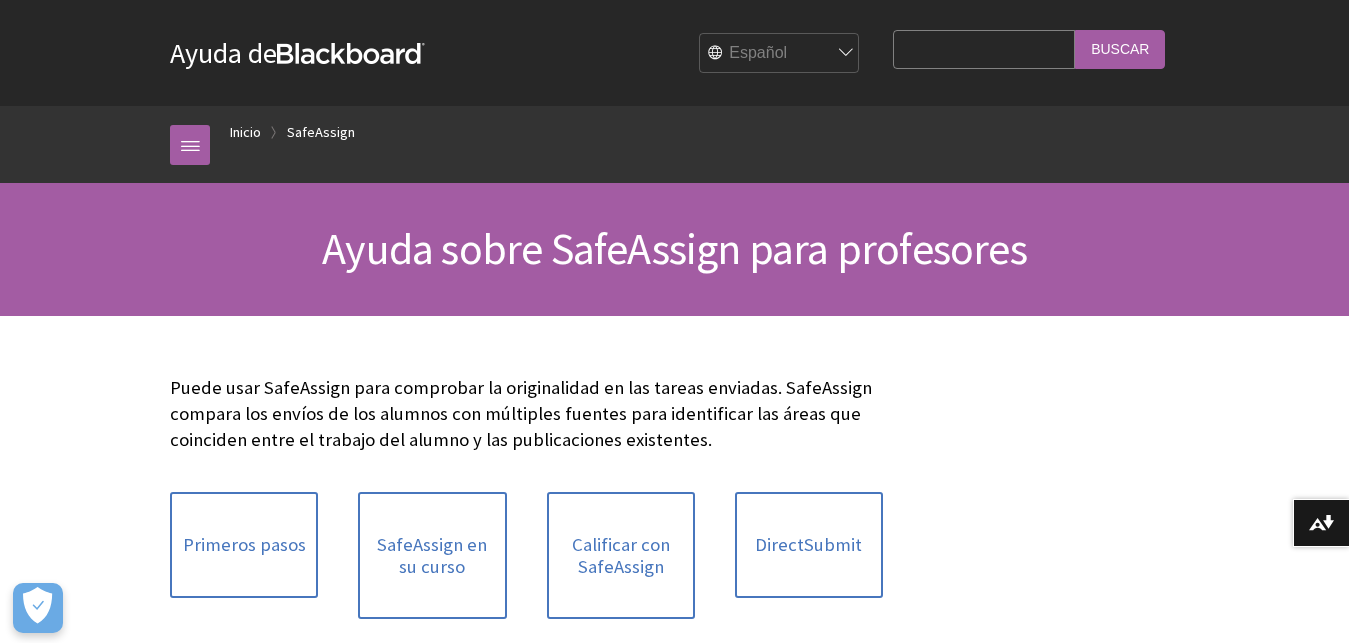 click on "Inicio
SafeAssign" at bounding box center (694, 135) 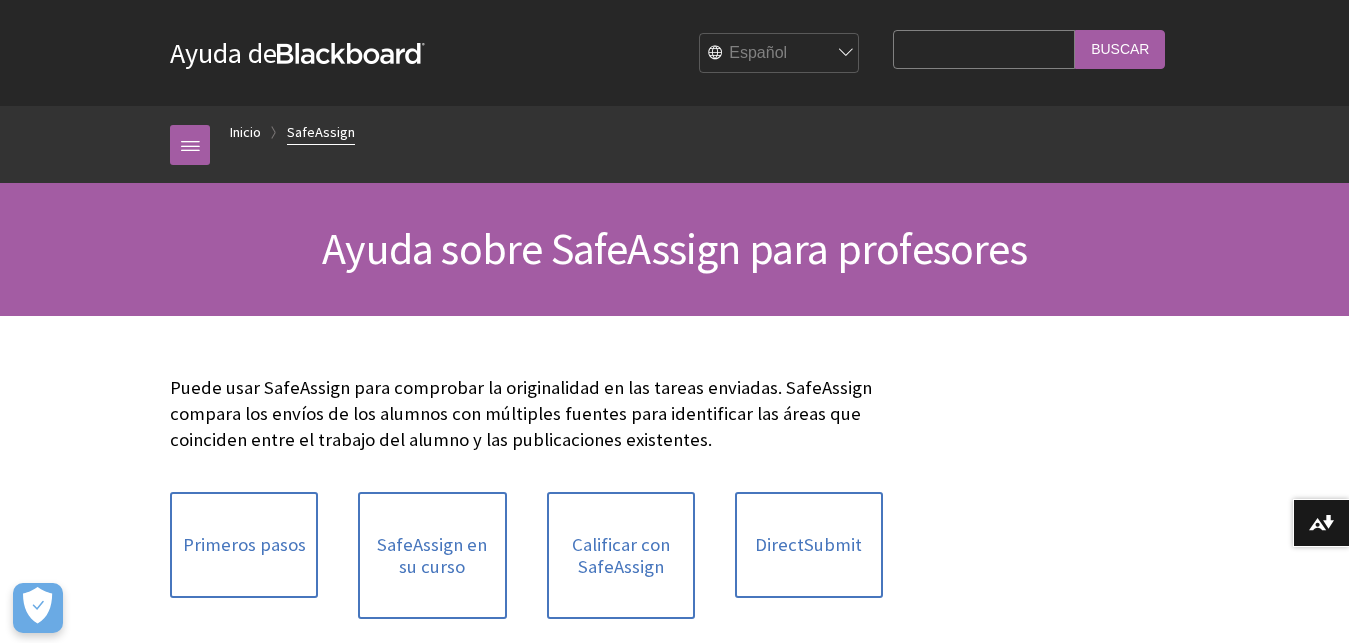 click on "SafeAssign" at bounding box center [321, 132] 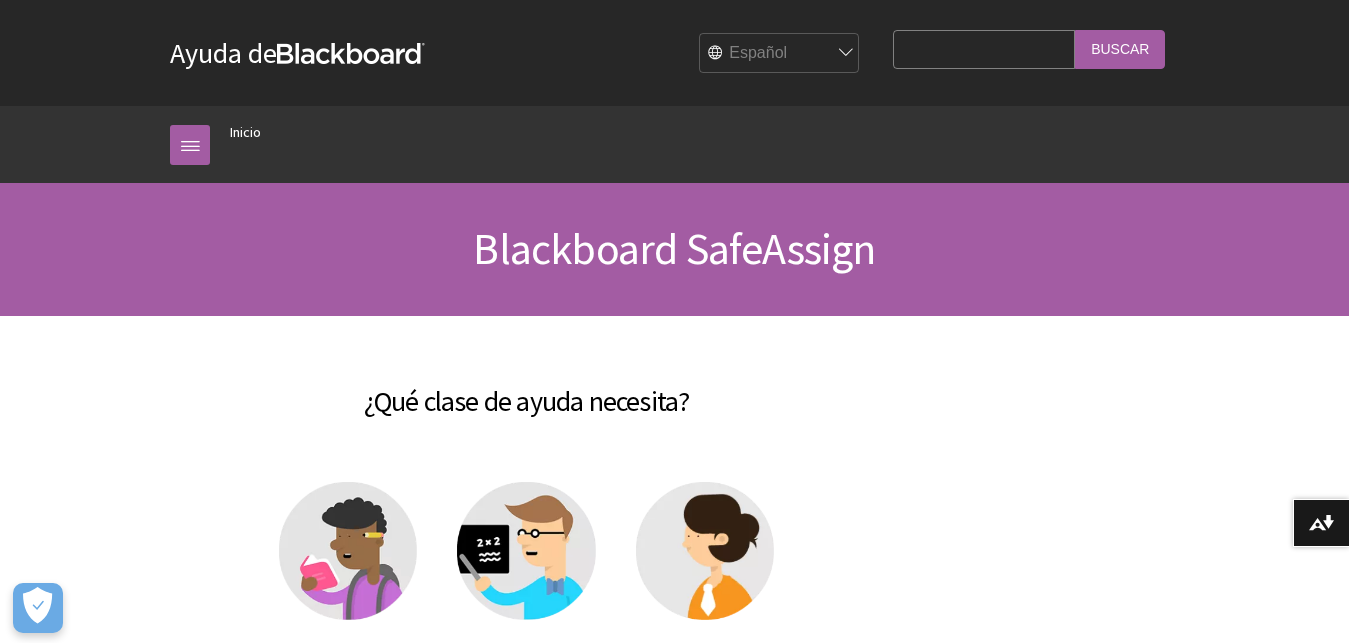 scroll, scrollTop: 0, scrollLeft: 0, axis: both 